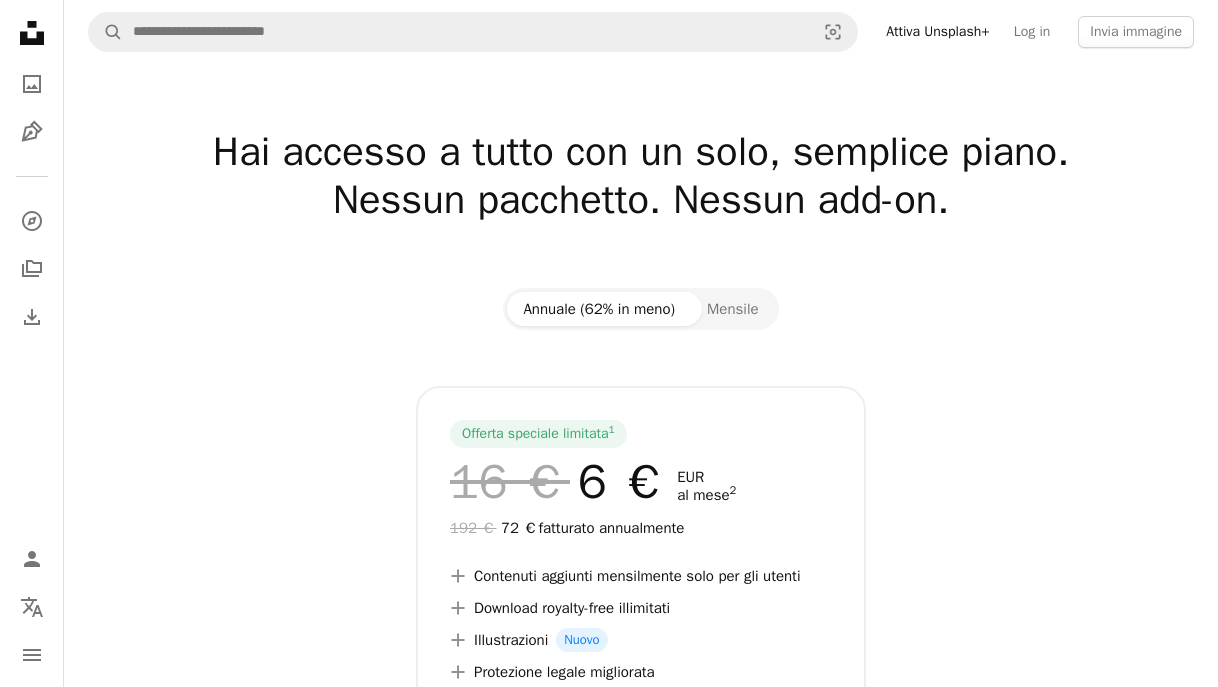 scroll, scrollTop: 0, scrollLeft: 0, axis: both 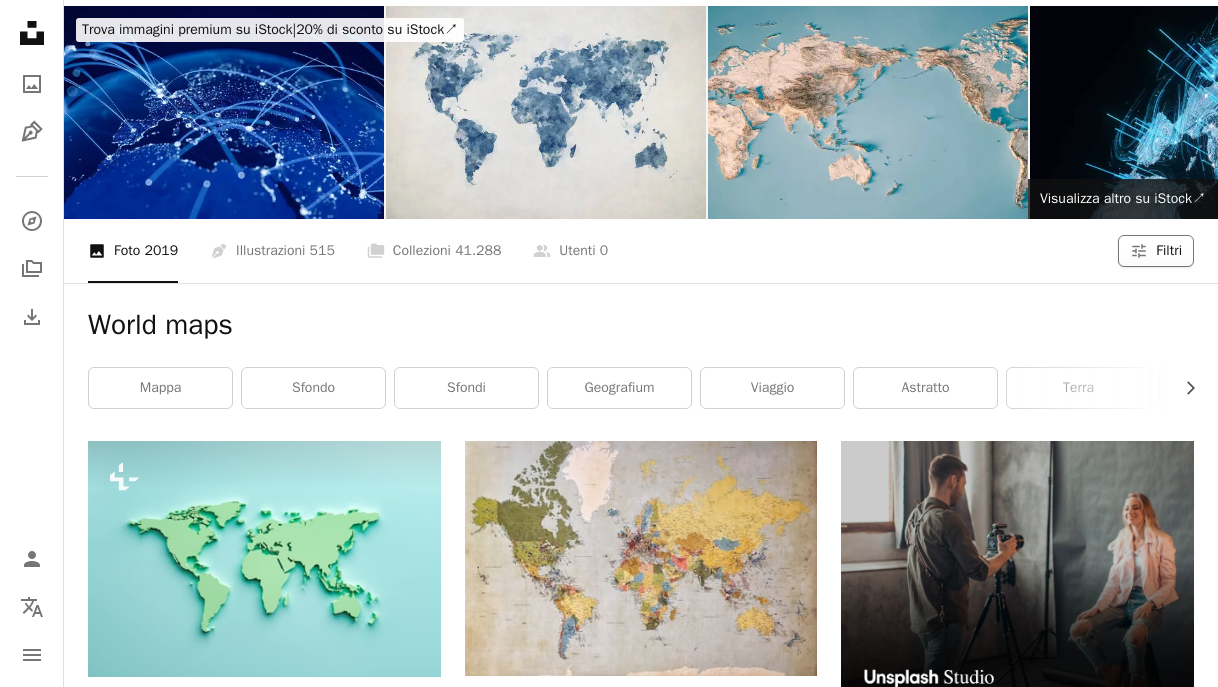 click on "Filtri" at bounding box center (1169, 251) 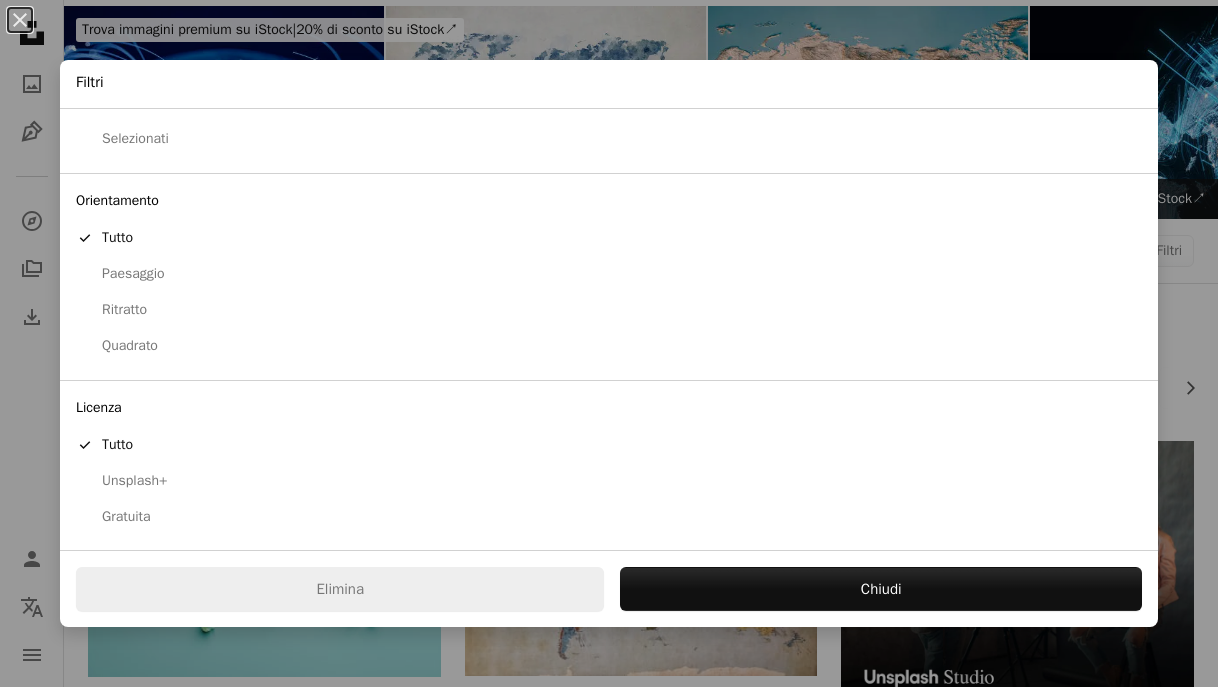 scroll, scrollTop: 107, scrollLeft: 0, axis: vertical 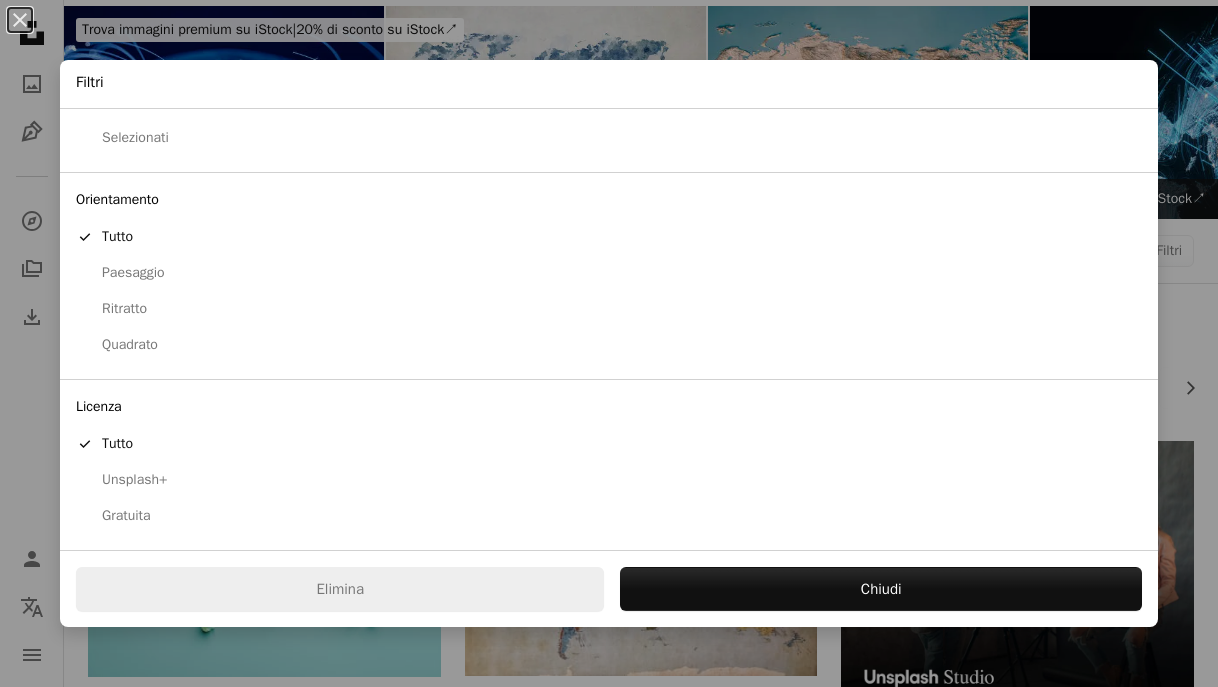 click on "Gratuita" at bounding box center [609, 516] 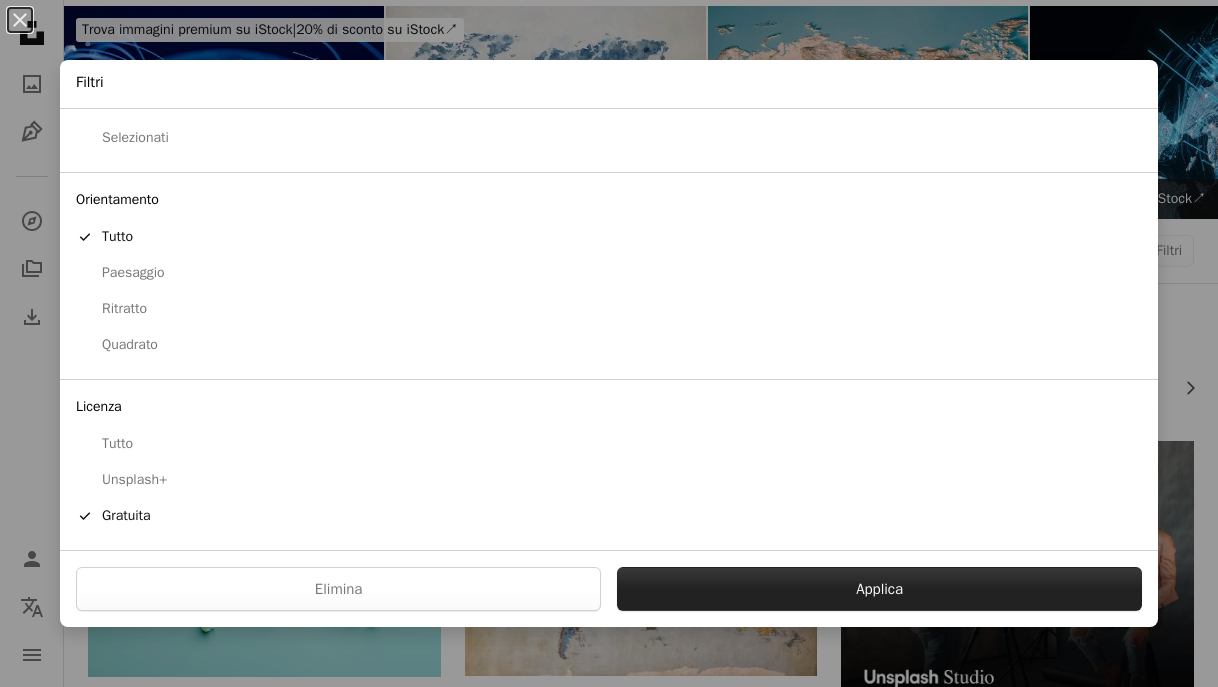 click on "Applica" at bounding box center (879, 589) 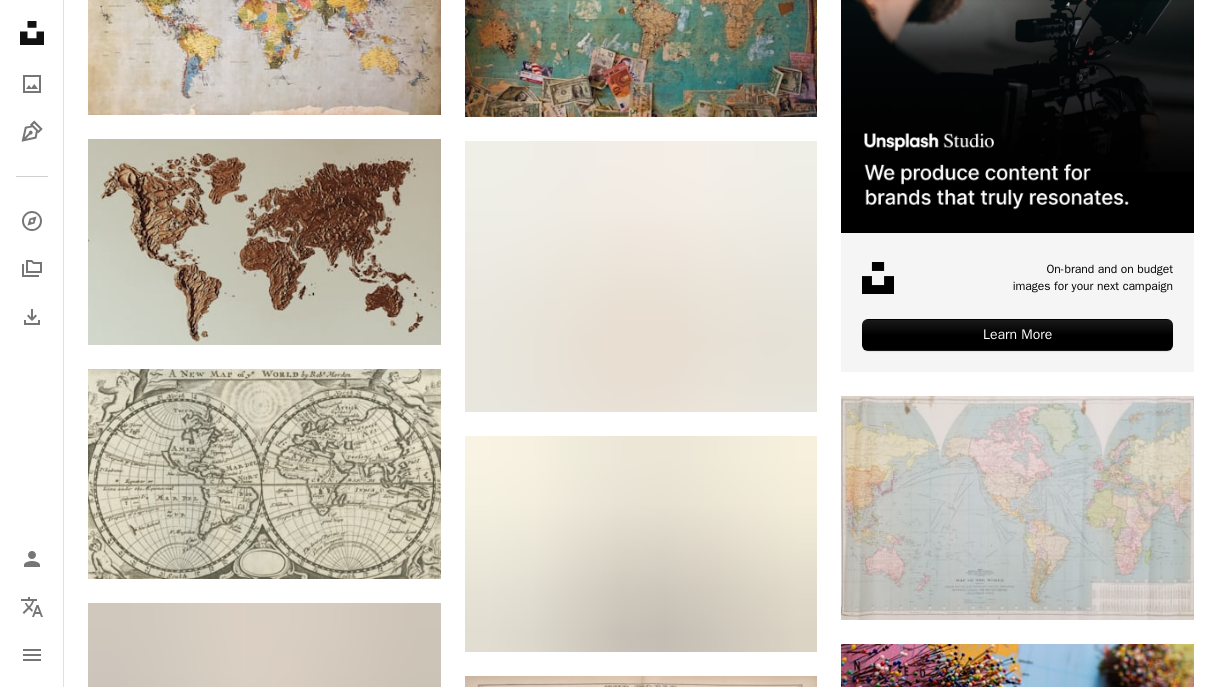scroll, scrollTop: 636, scrollLeft: 0, axis: vertical 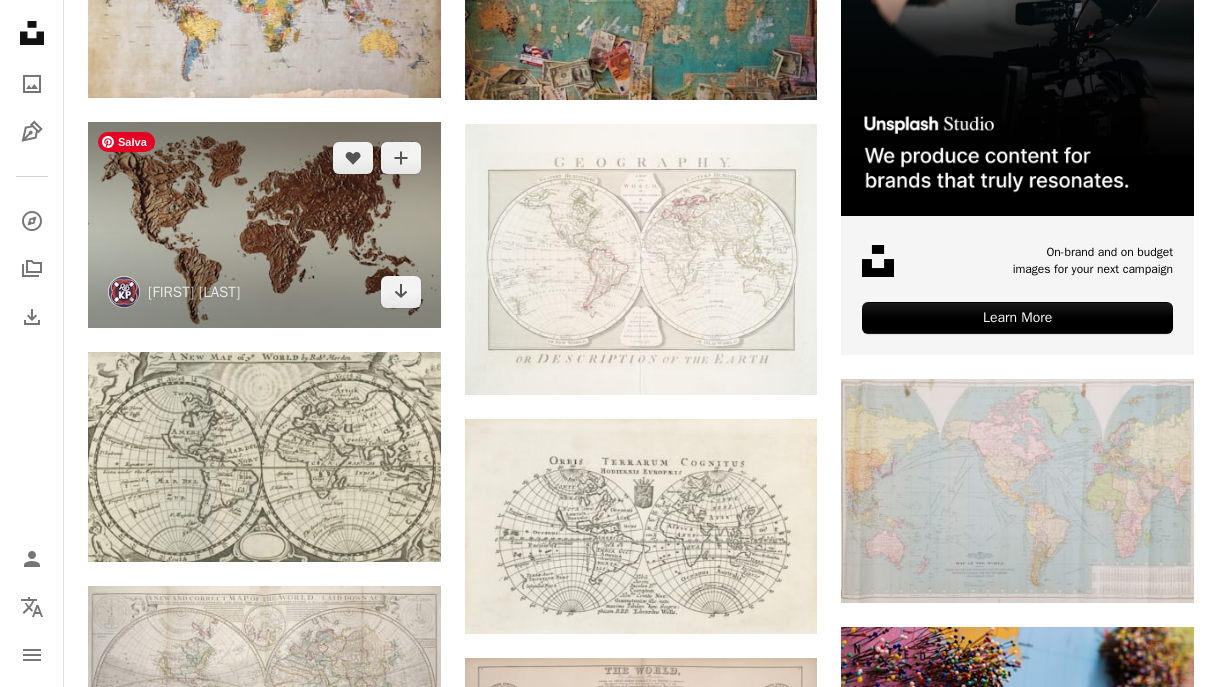 click at bounding box center (264, 225) 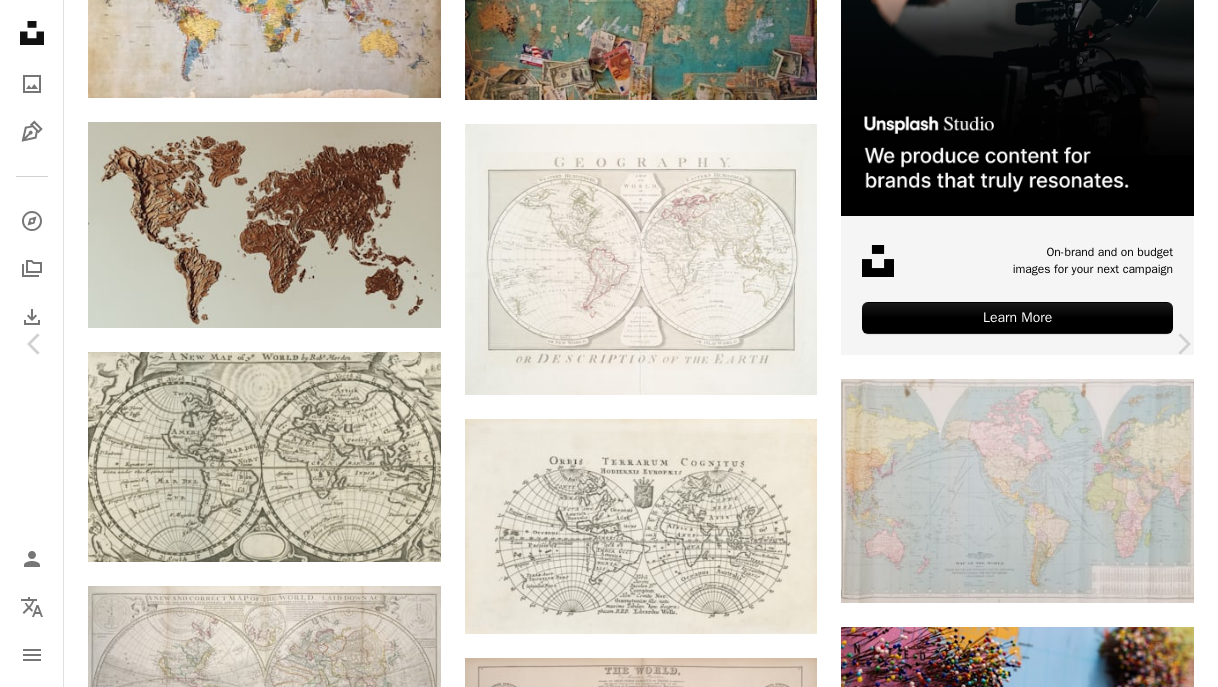click on "Scarica gratuitamente" at bounding box center [995, 3179] 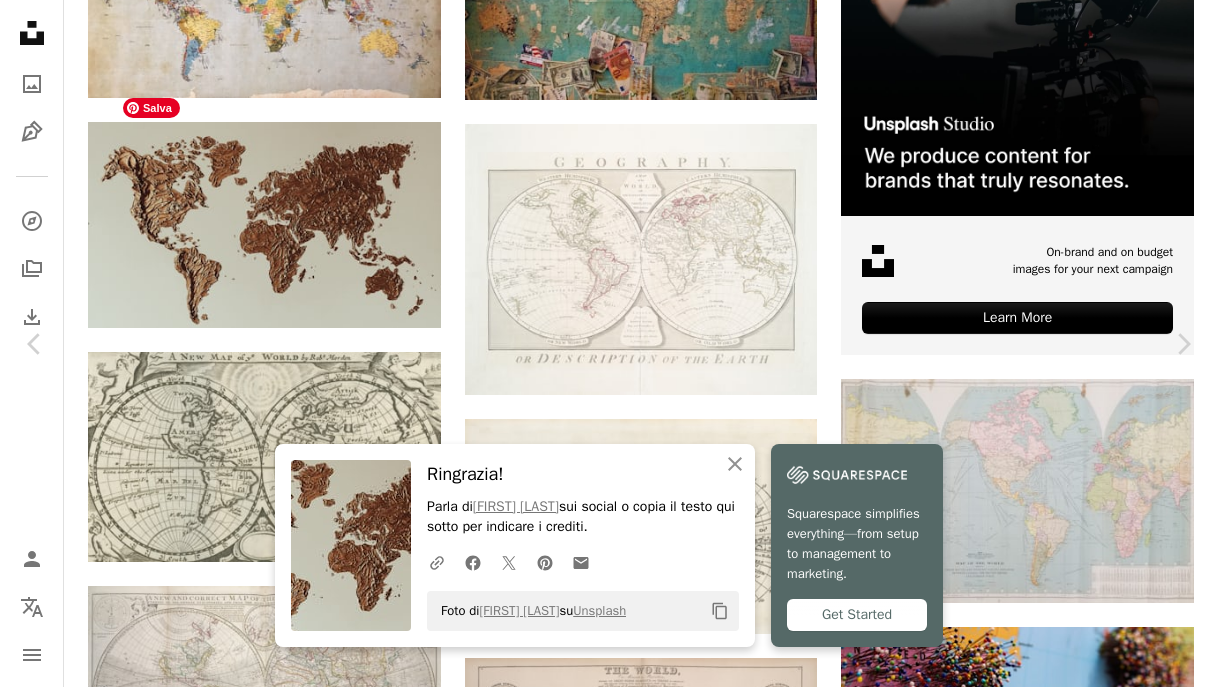 click at bounding box center [602, 3510] 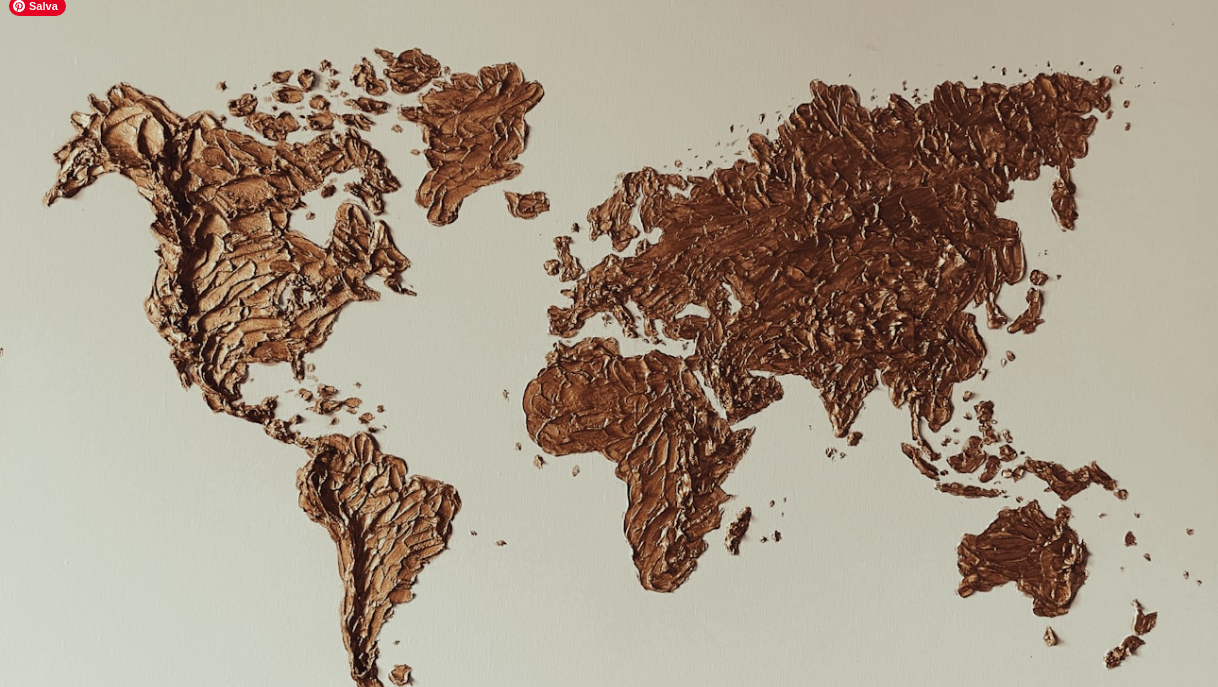 scroll, scrollTop: 13, scrollLeft: 0, axis: vertical 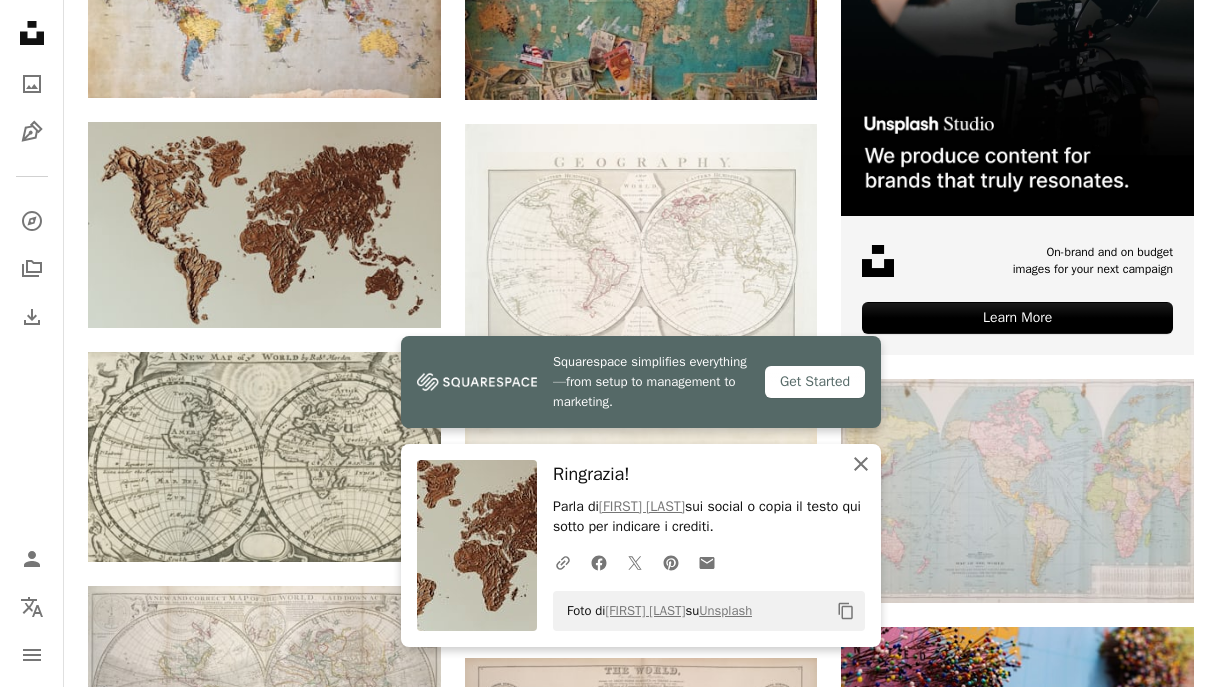 click on "An X shape Chiudi" at bounding box center (861, 464) 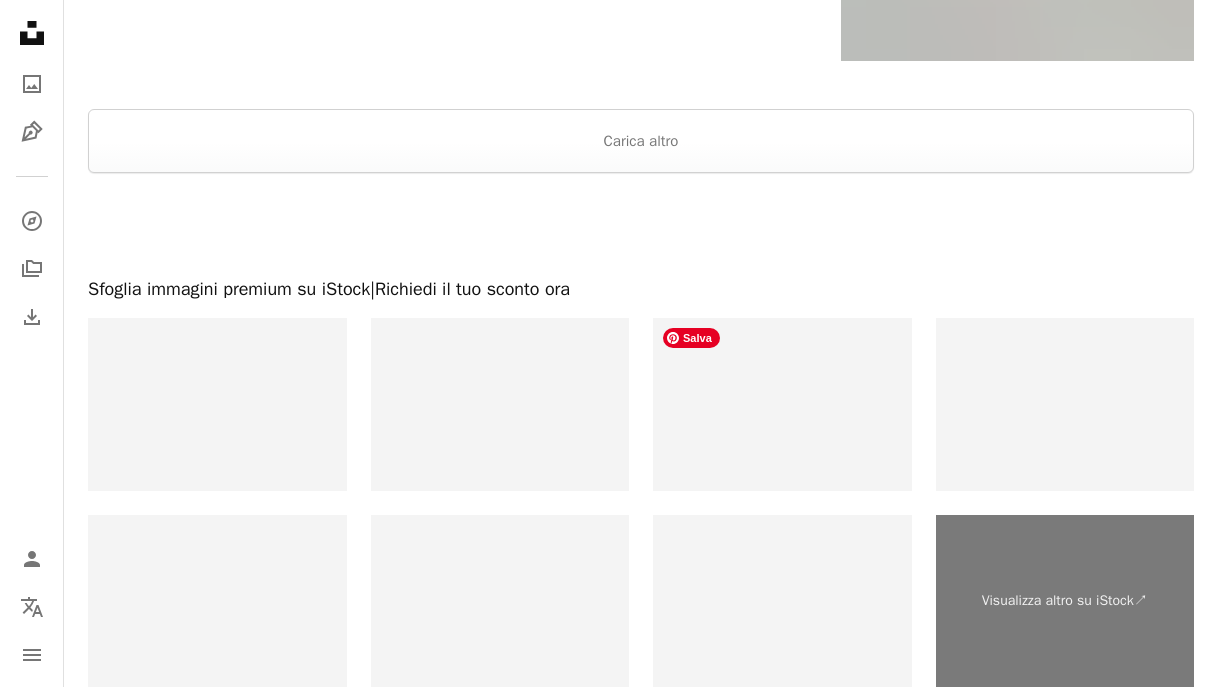 scroll, scrollTop: 2843, scrollLeft: 0, axis: vertical 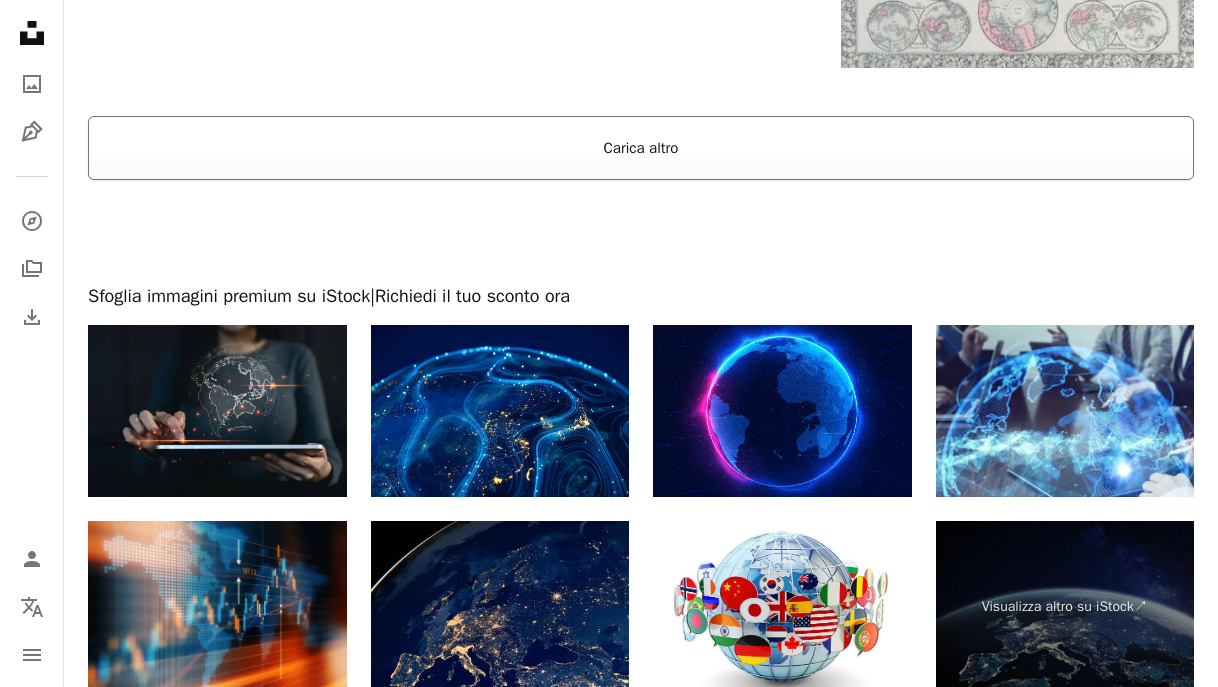 click on "Carica altro" at bounding box center (641, 148) 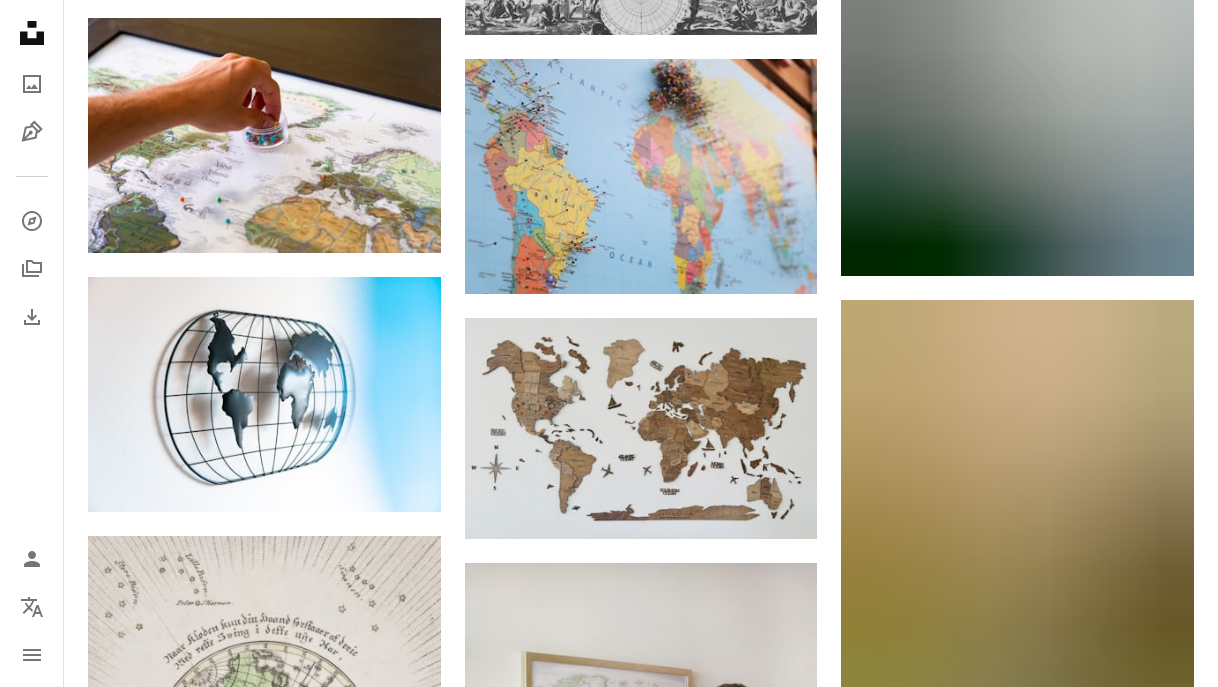 scroll, scrollTop: 4493, scrollLeft: 0, axis: vertical 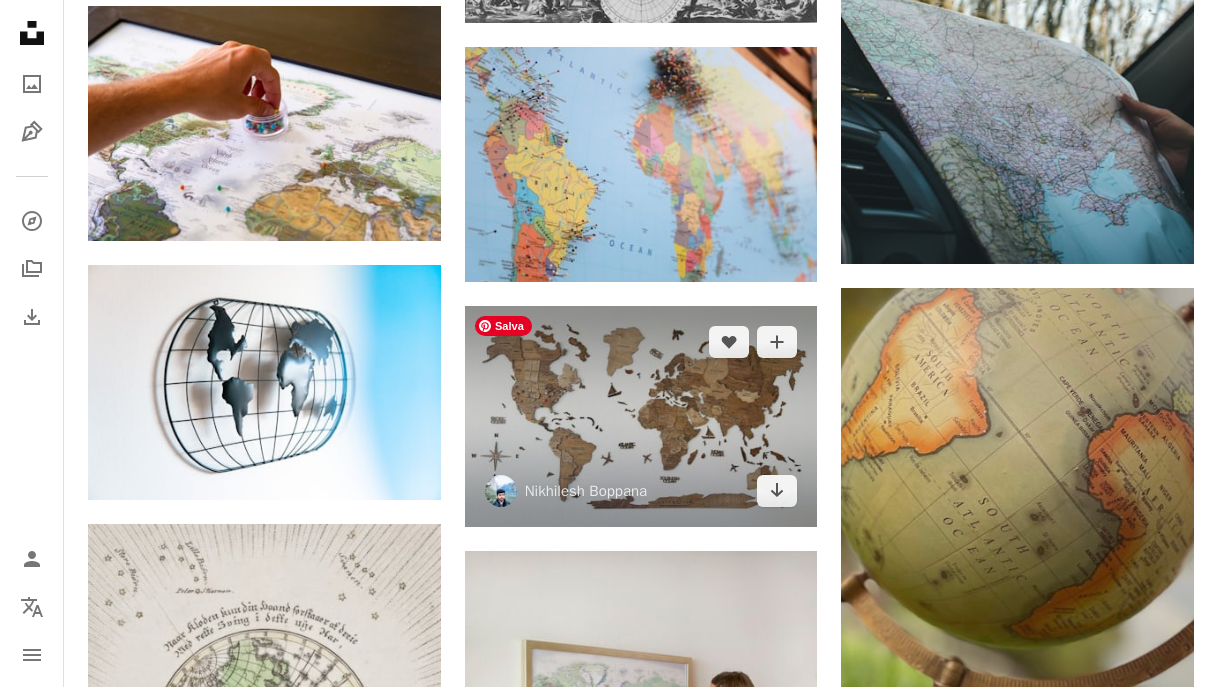 click at bounding box center (641, 416) 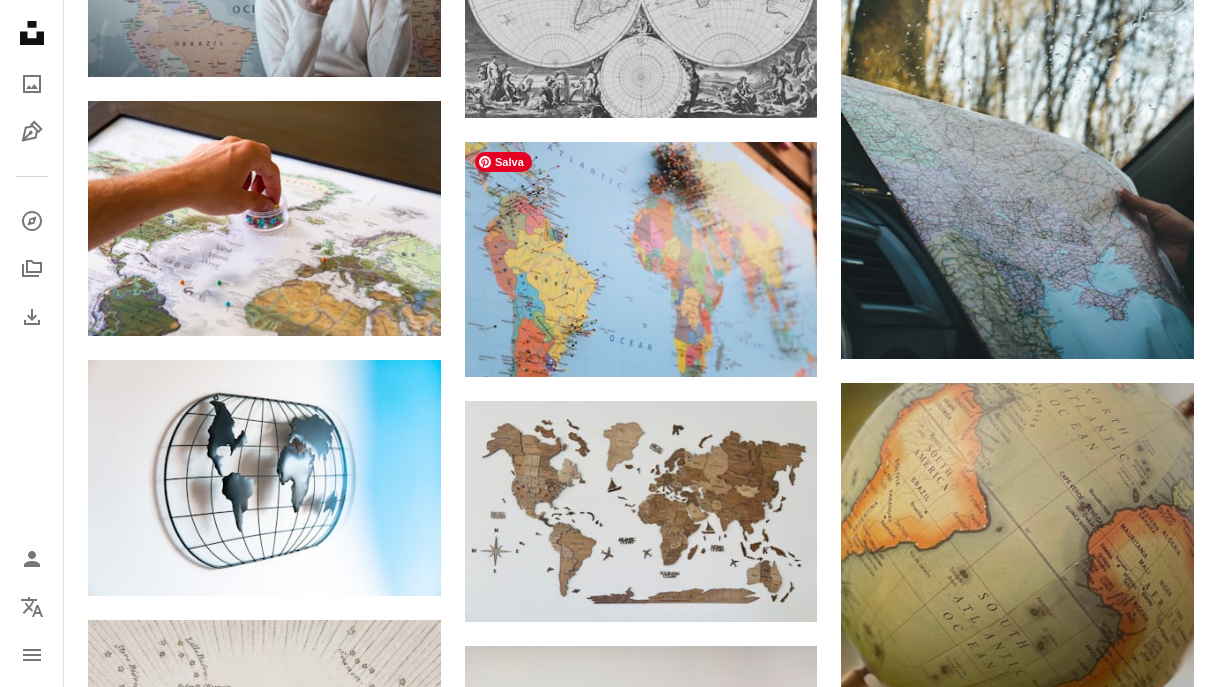 scroll, scrollTop: 4405, scrollLeft: 0, axis: vertical 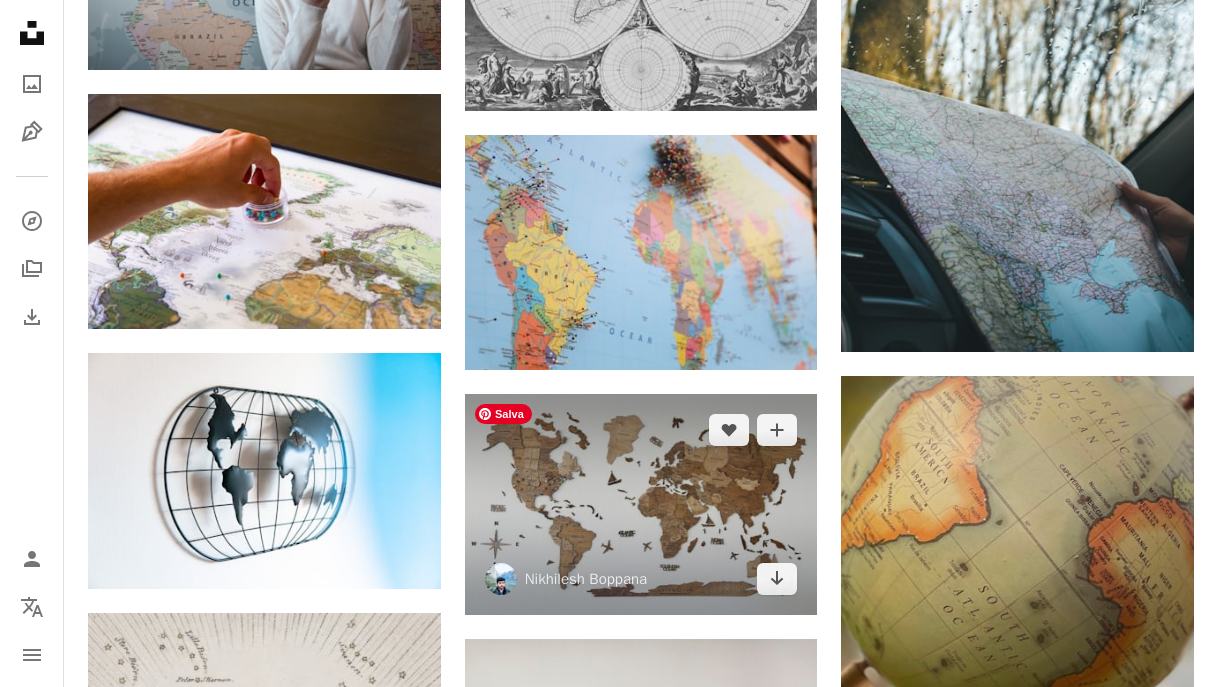 click at bounding box center [641, 504] 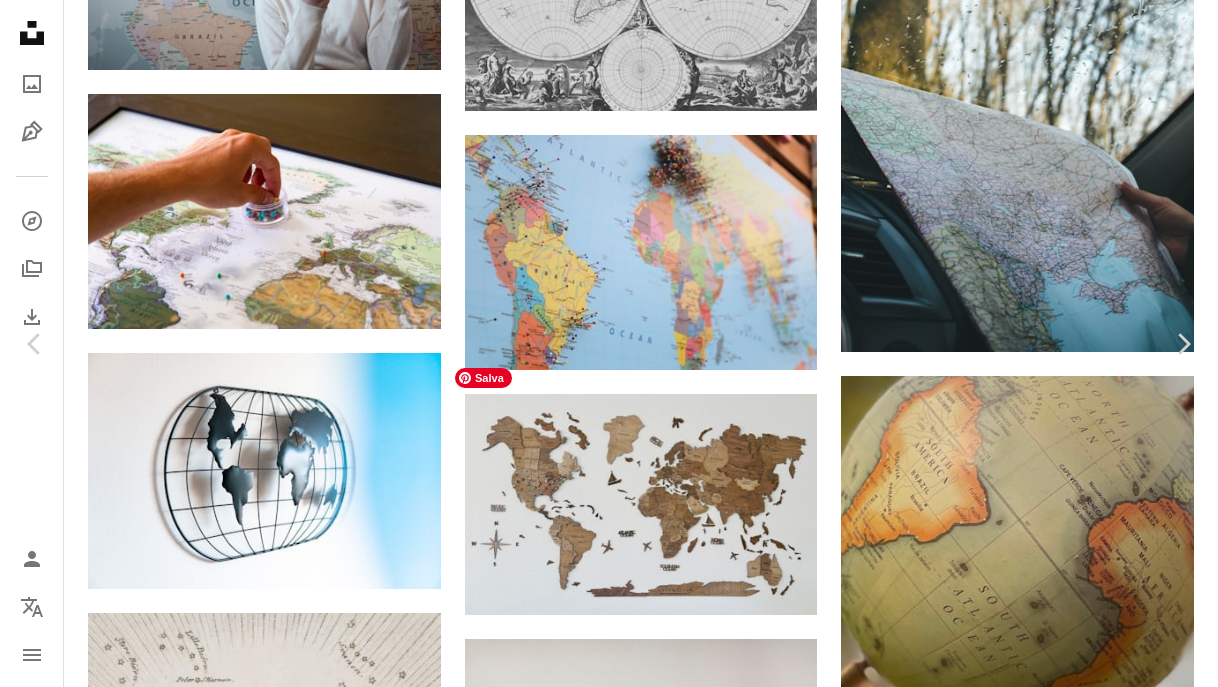 scroll, scrollTop: 1051, scrollLeft: 0, axis: vertical 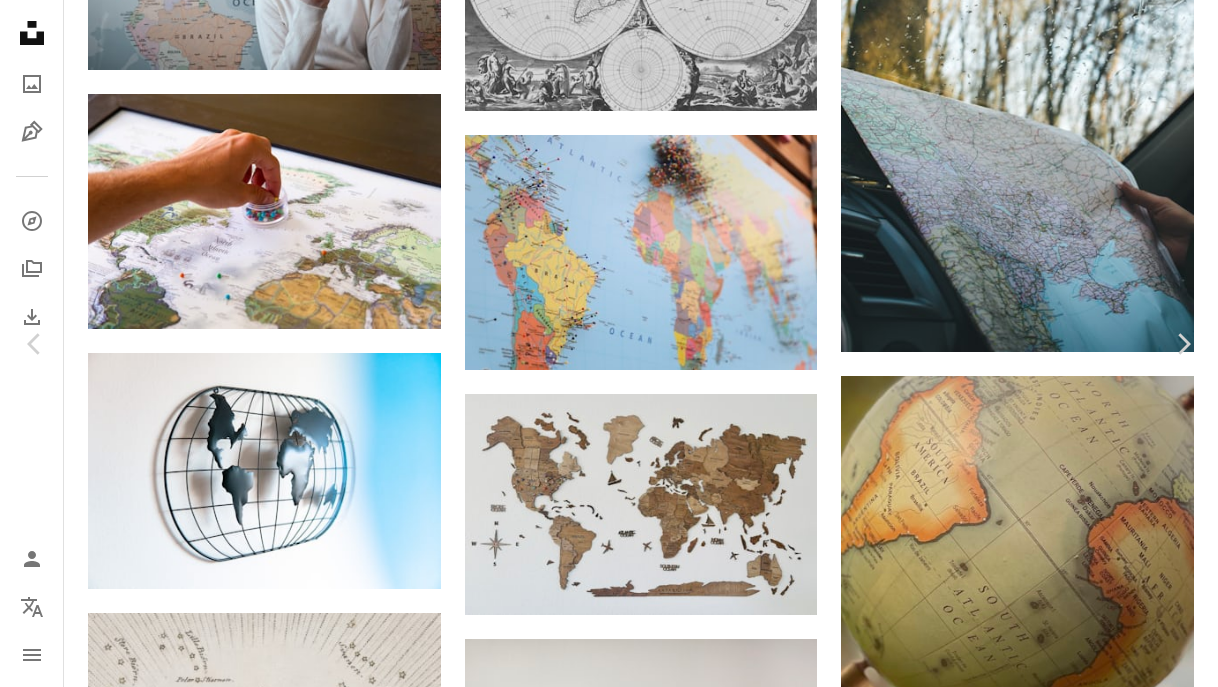 click on "Arrow pointing down" 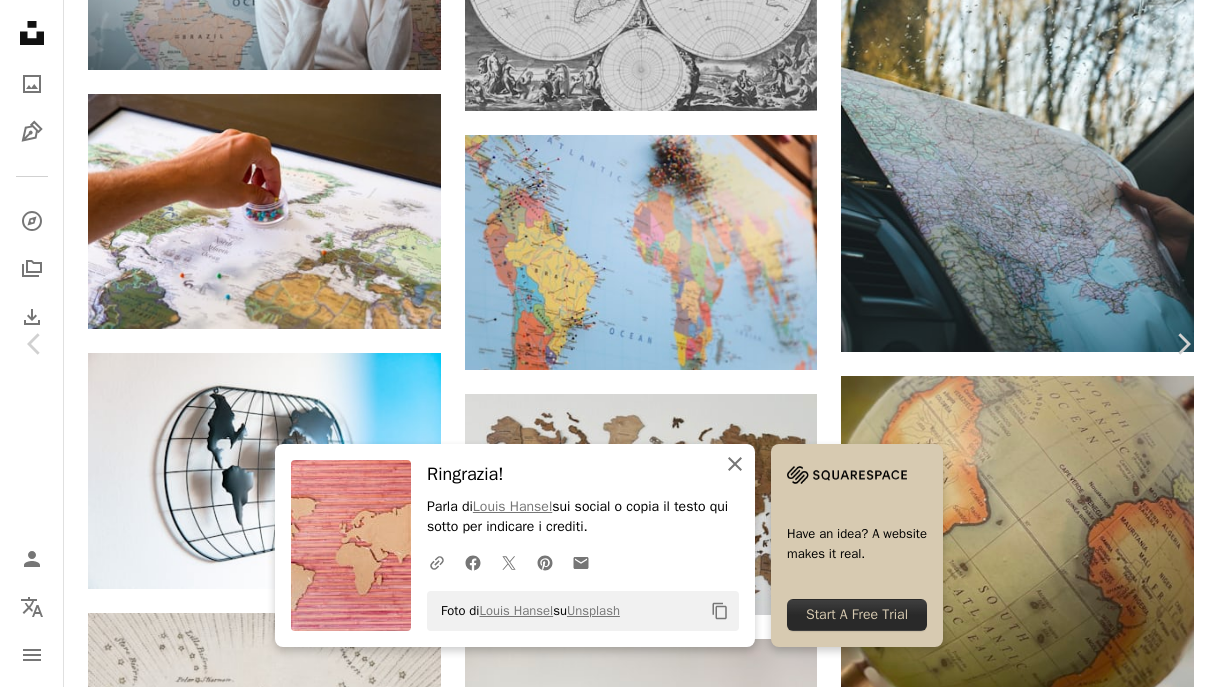 click on "An X shape" 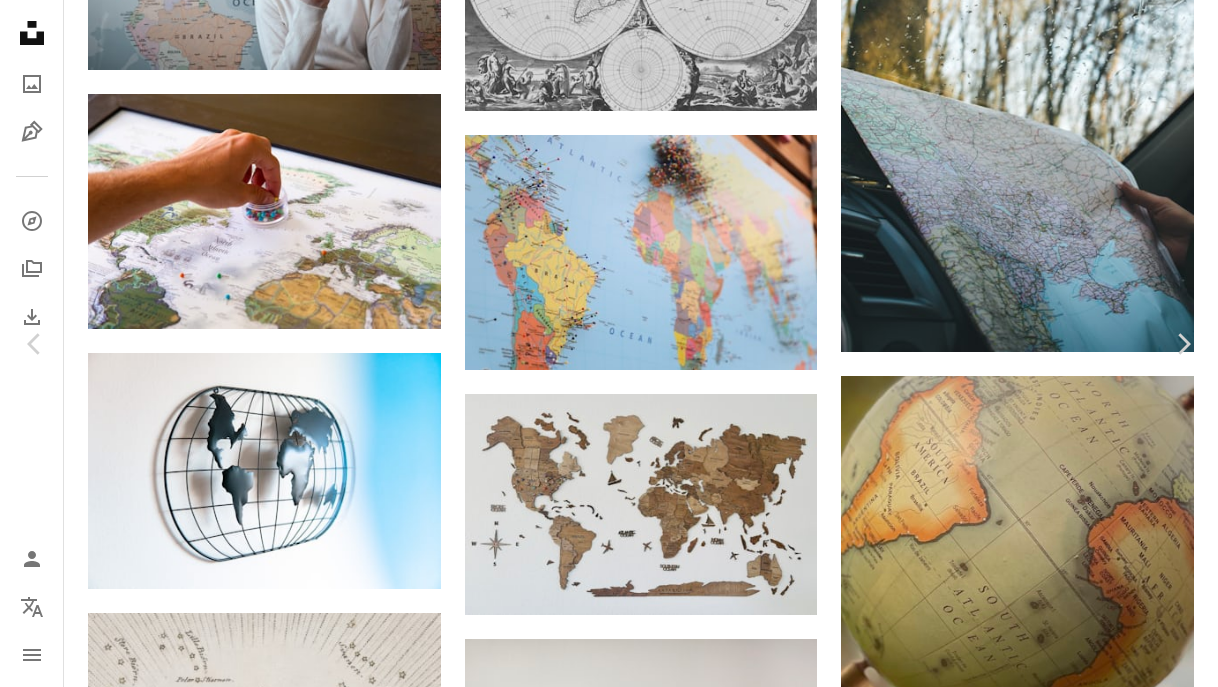 scroll, scrollTop: 0, scrollLeft: 0, axis: both 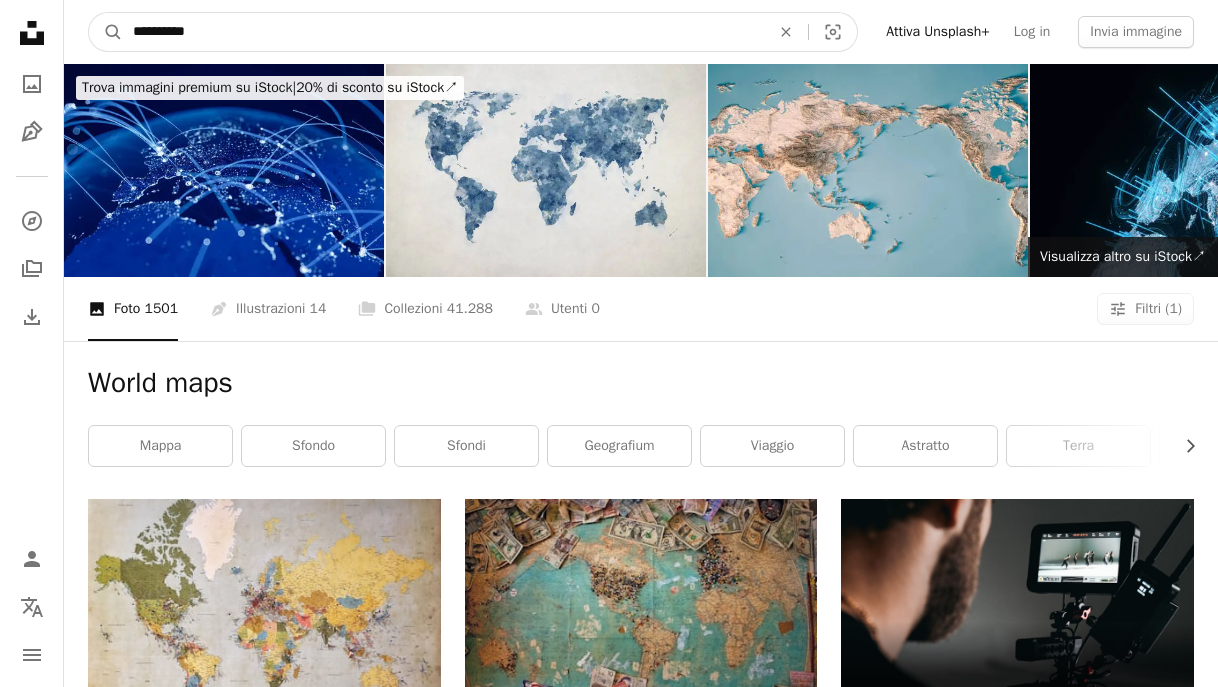 click on "**********" at bounding box center [443, 32] 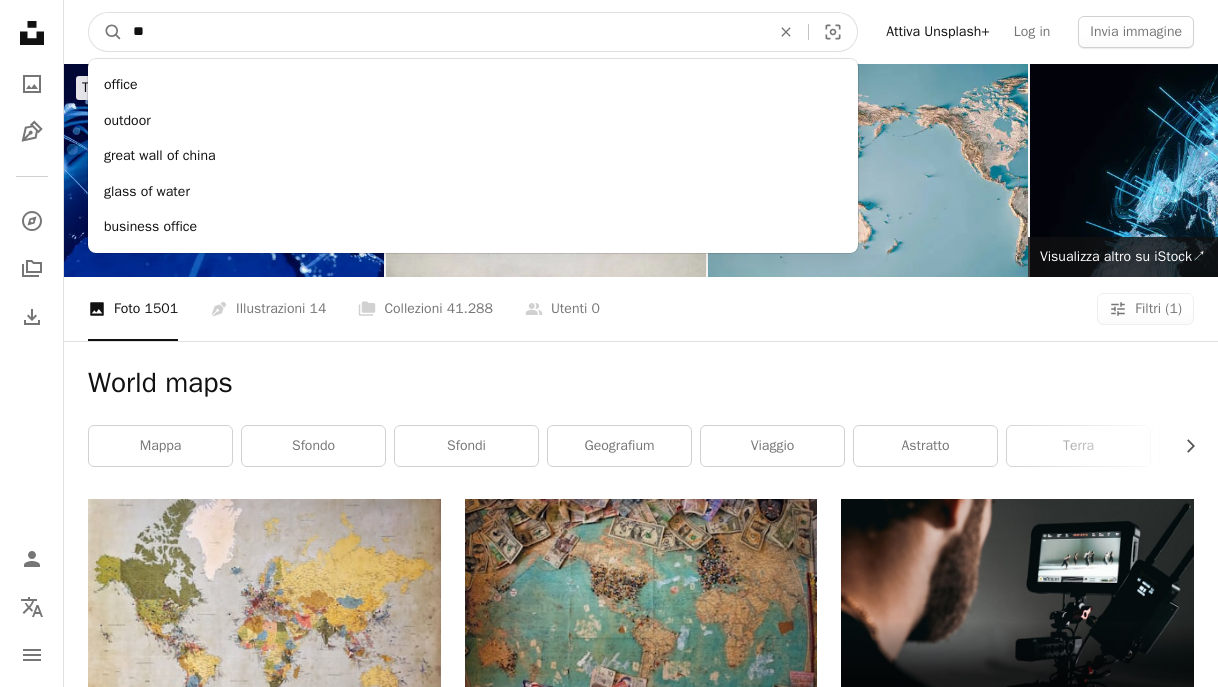 type on "***" 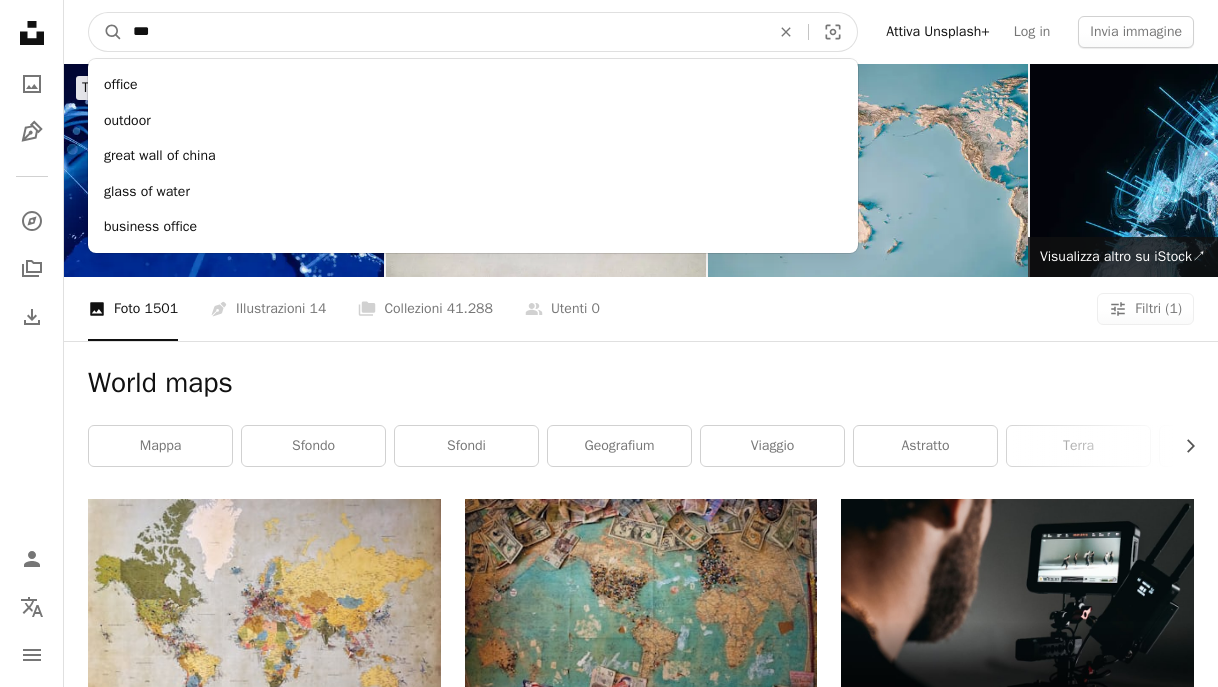 click on "A magnifying glass" at bounding box center (106, 32) 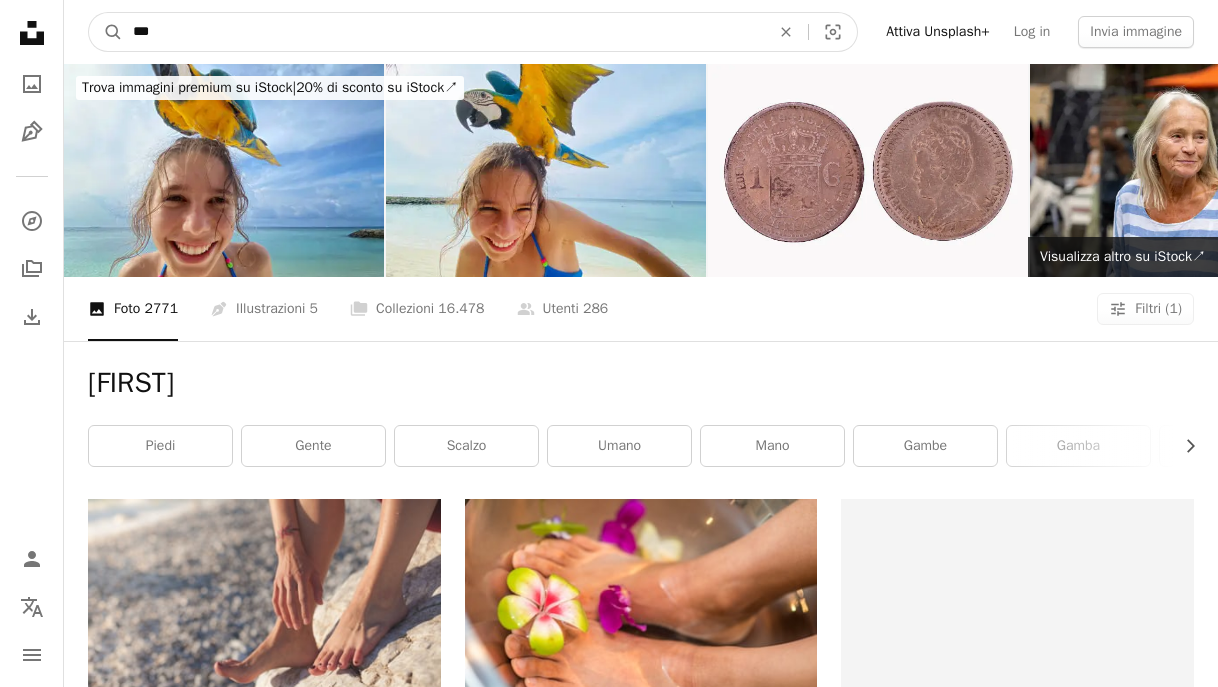 click on "***" at bounding box center (443, 32) 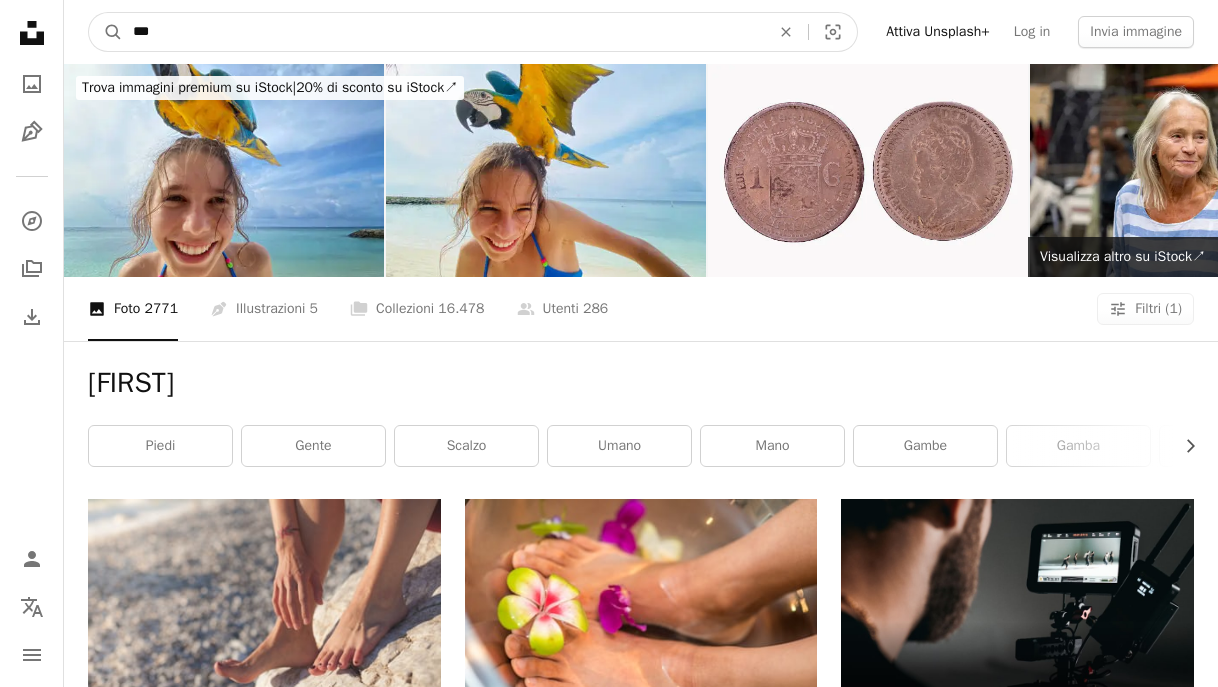 click on "***" at bounding box center (443, 32) 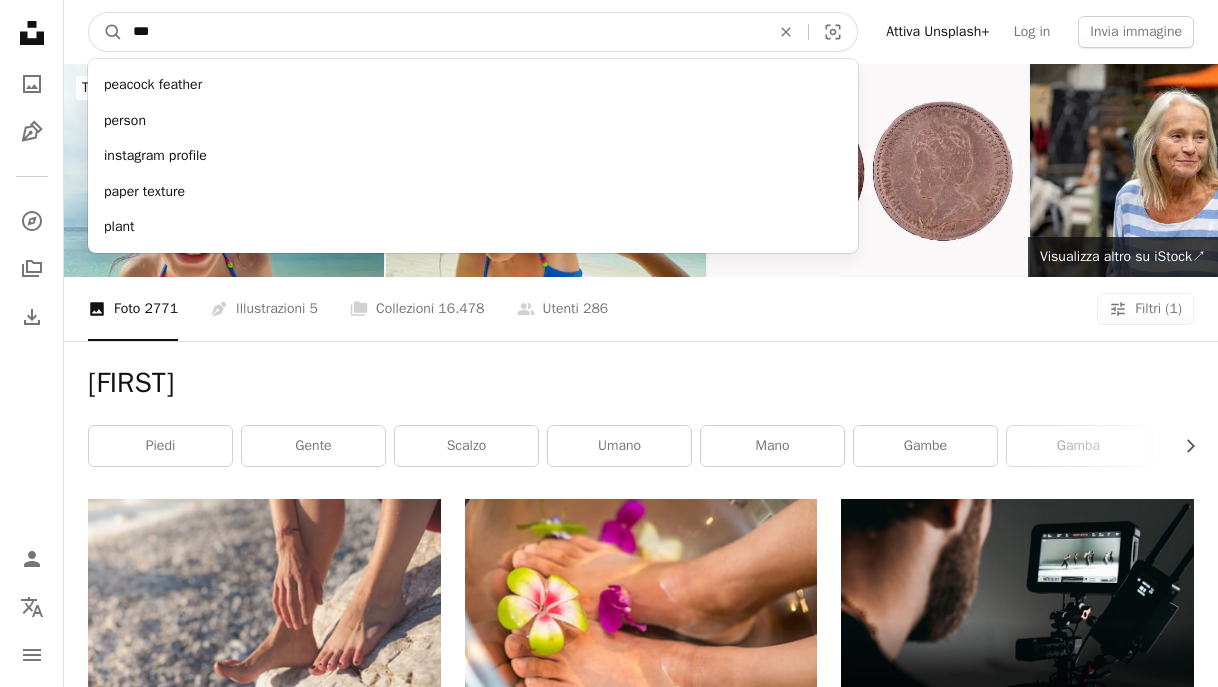 type on "***" 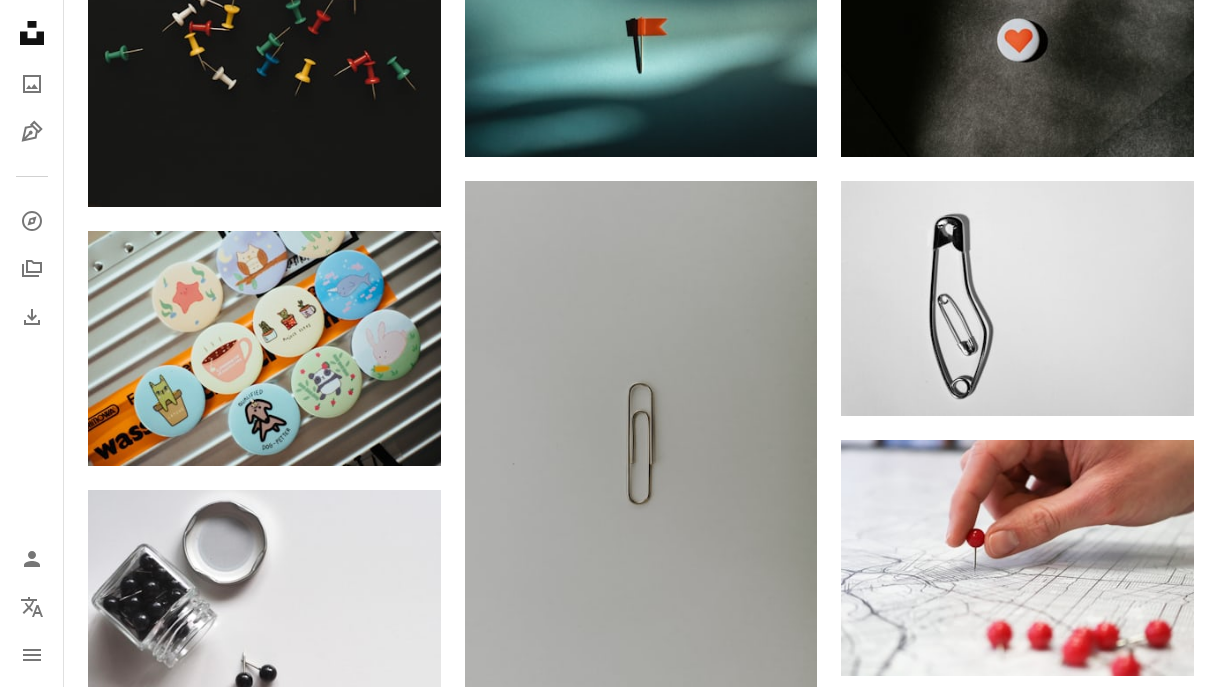 scroll, scrollTop: 1101, scrollLeft: 0, axis: vertical 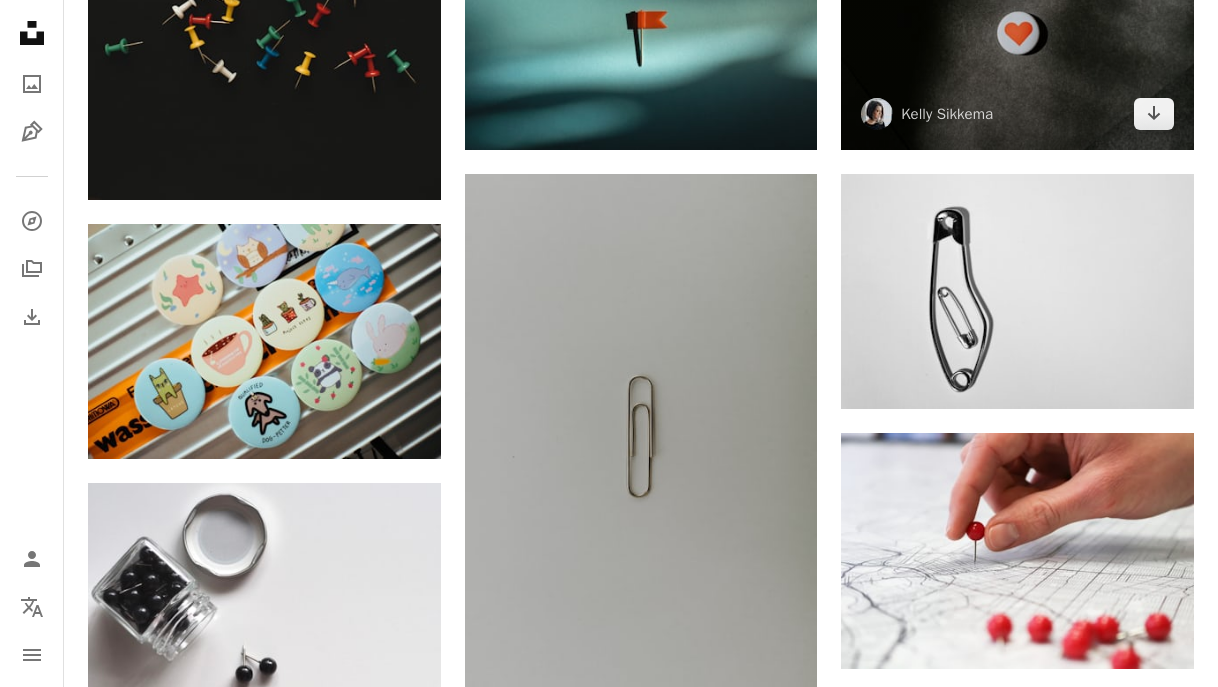 click at bounding box center [1017, 31] 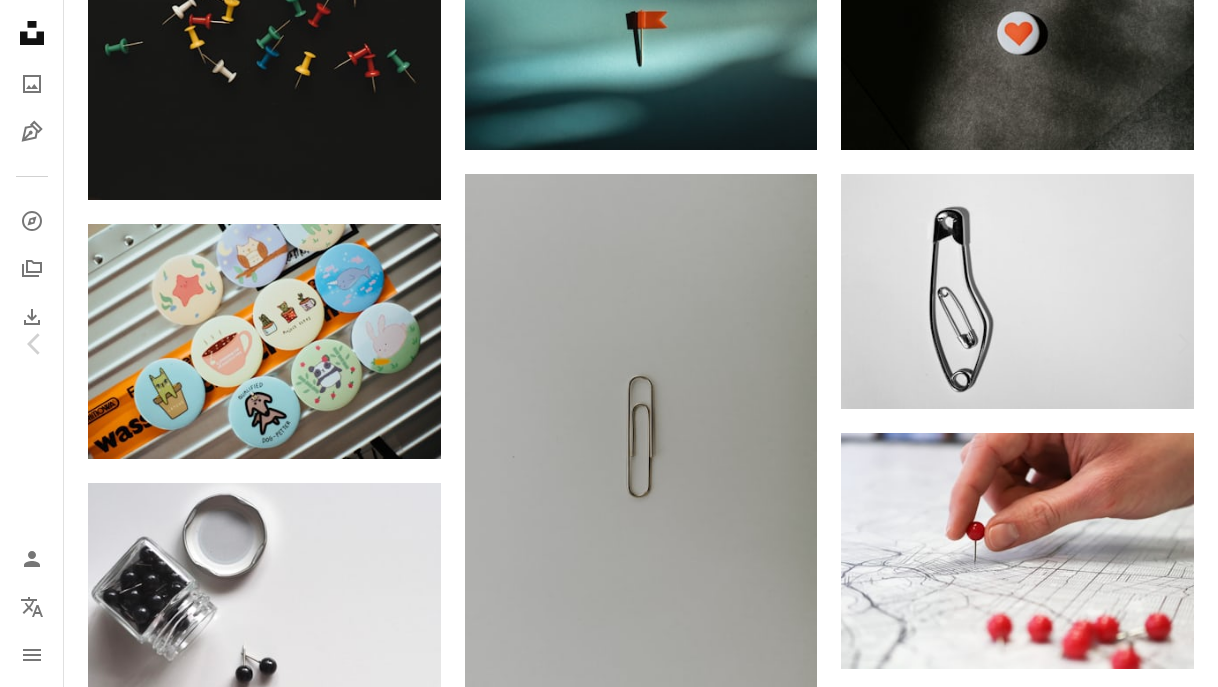 click on "Scarica gratuitamente" at bounding box center (995, 3131) 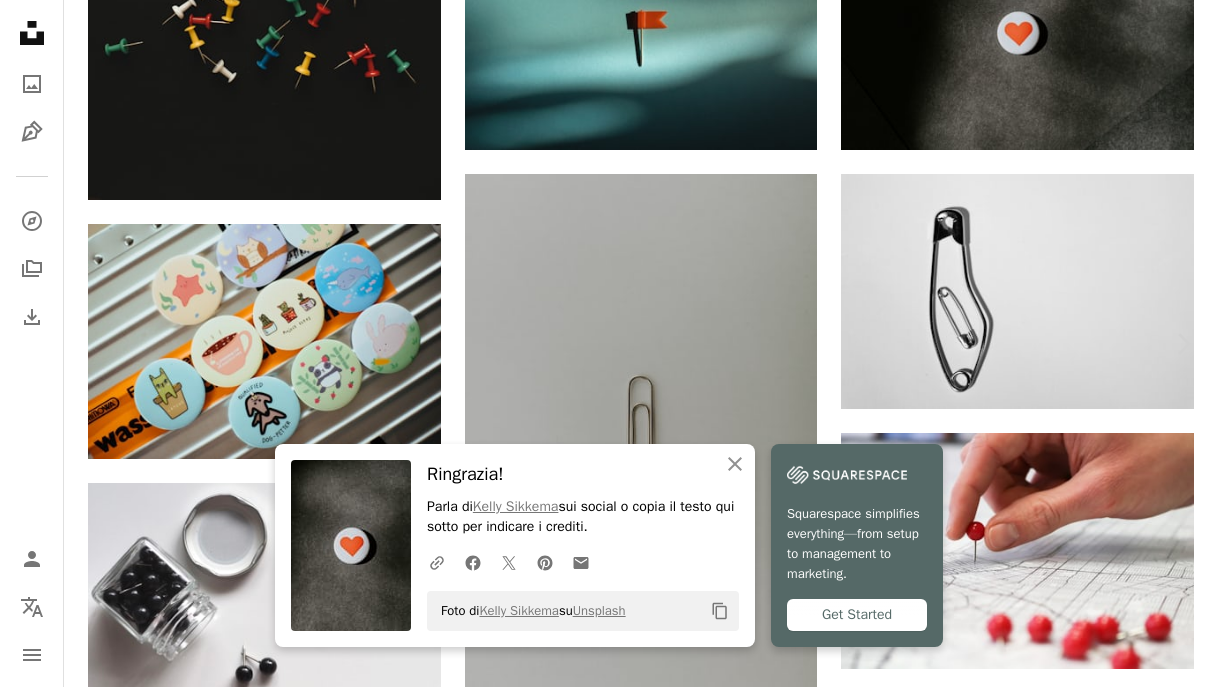 click on "Scarica gratuitamente" at bounding box center [995, 3131] 